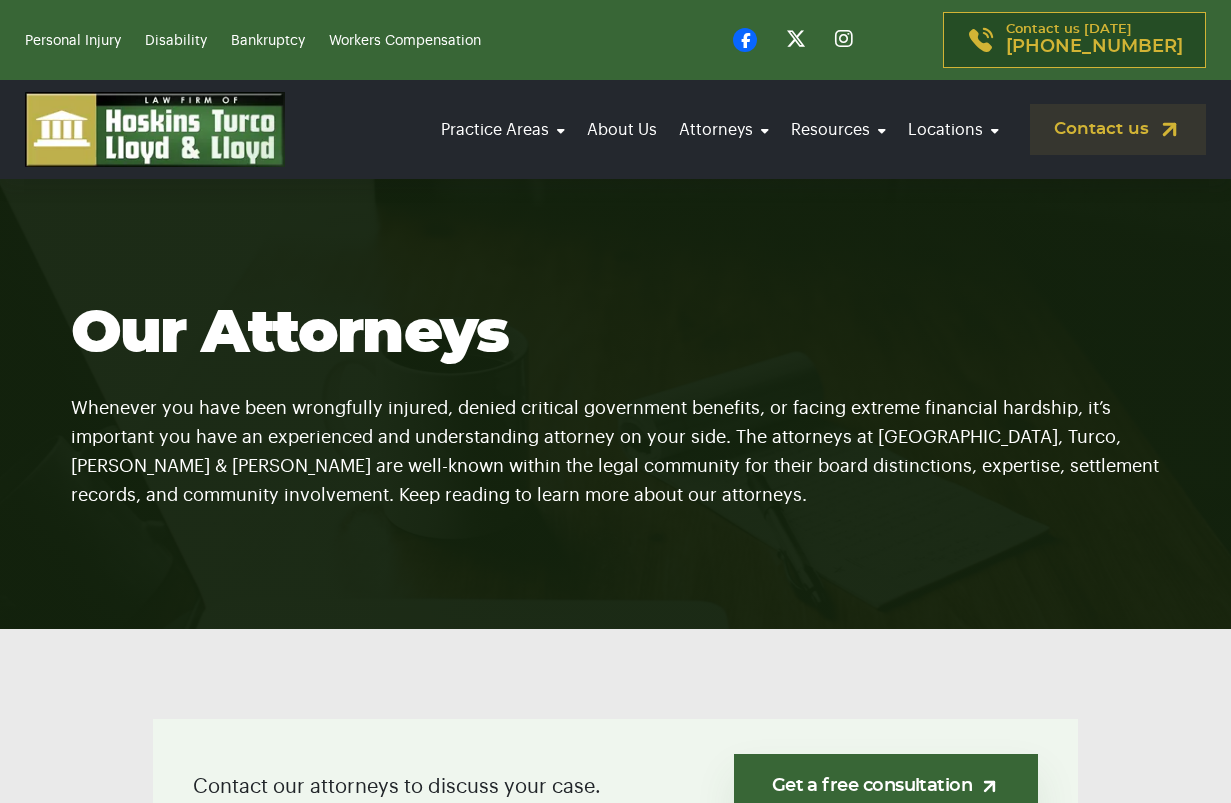 scroll, scrollTop: 0, scrollLeft: 0, axis: both 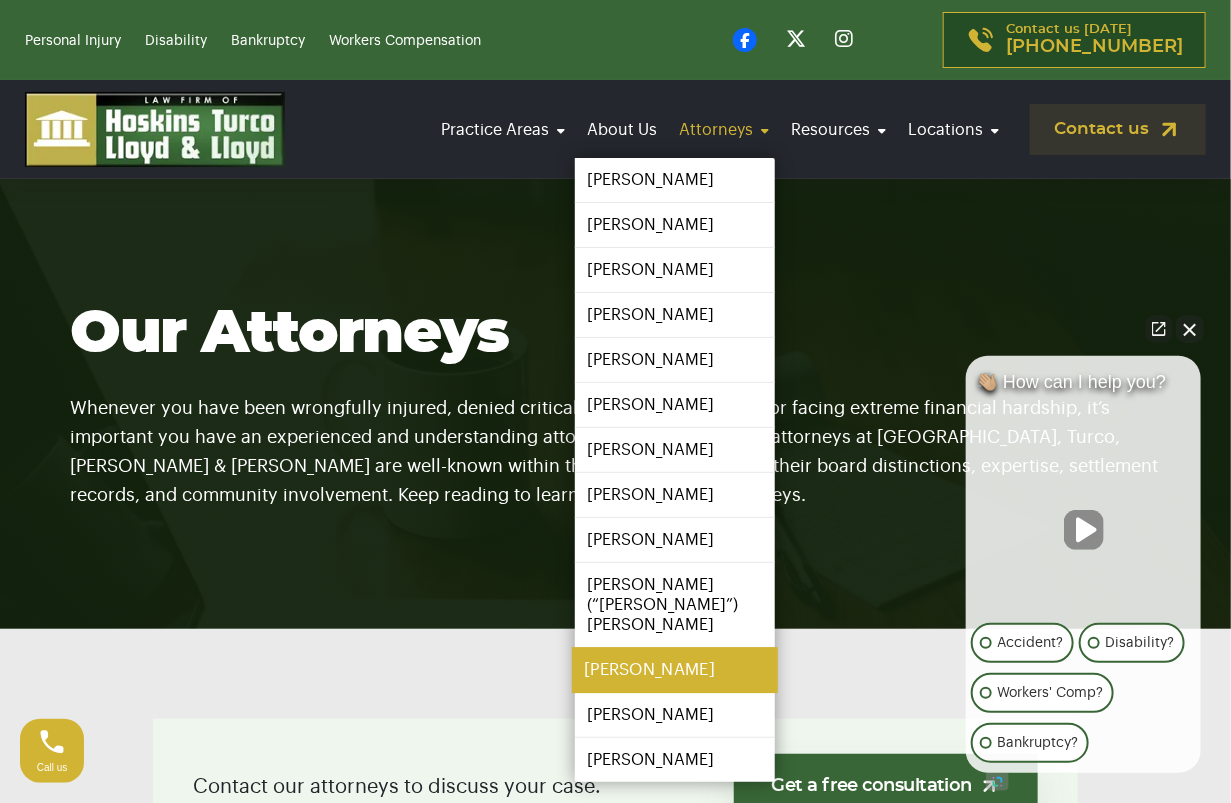 click on "[PERSON_NAME]" at bounding box center (675, 670) 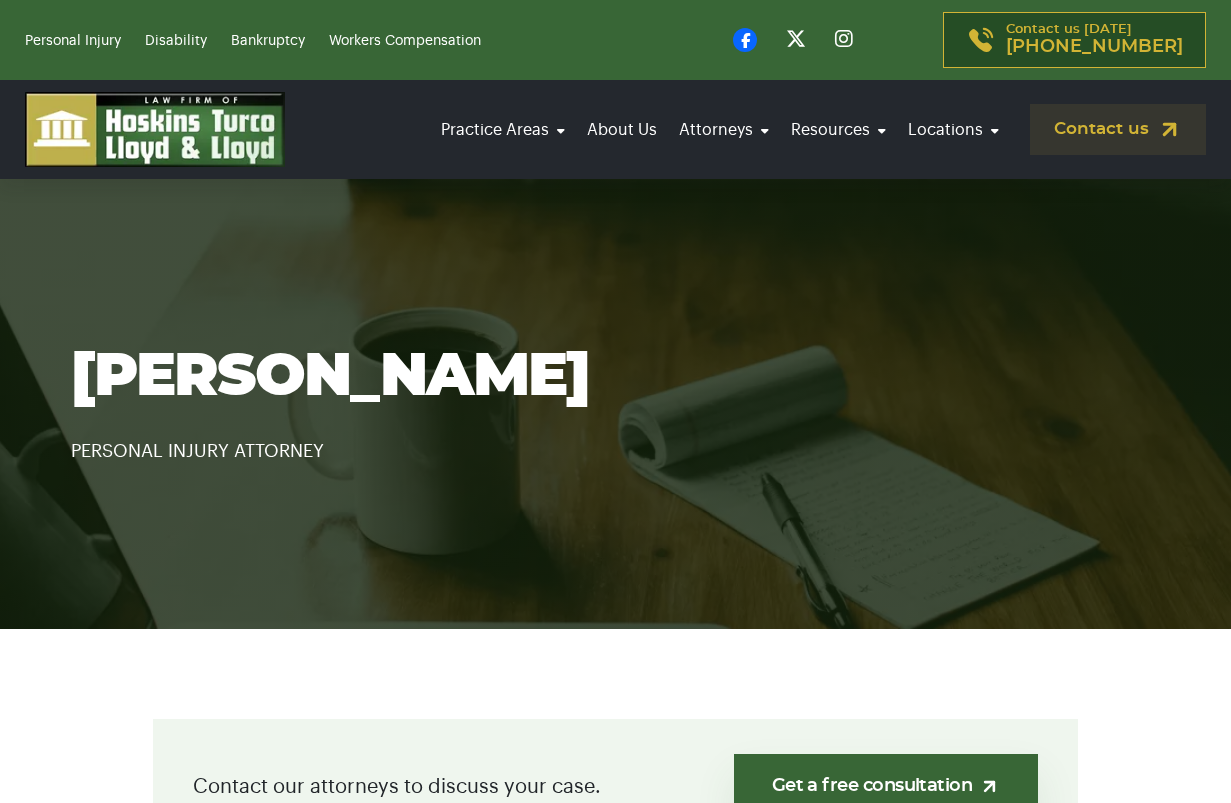 scroll, scrollTop: 0, scrollLeft: 0, axis: both 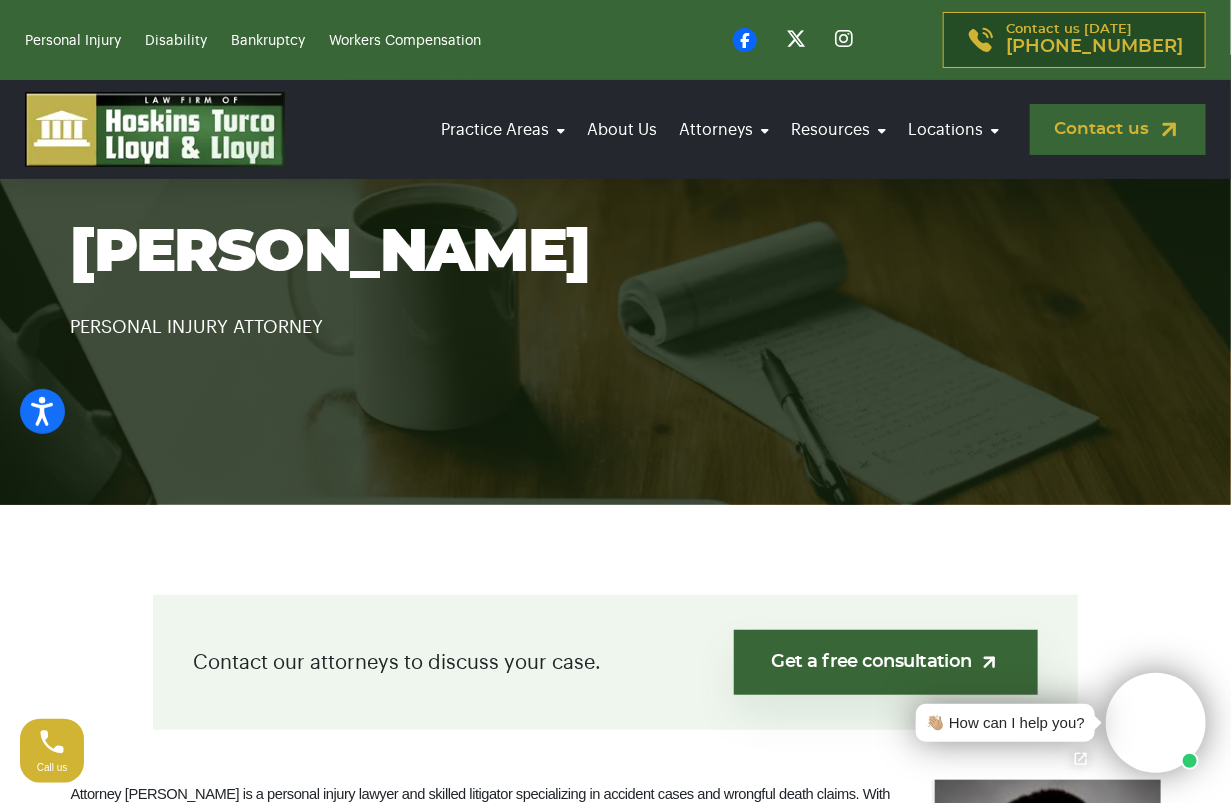 click on "Contact us" at bounding box center (1118, 129) 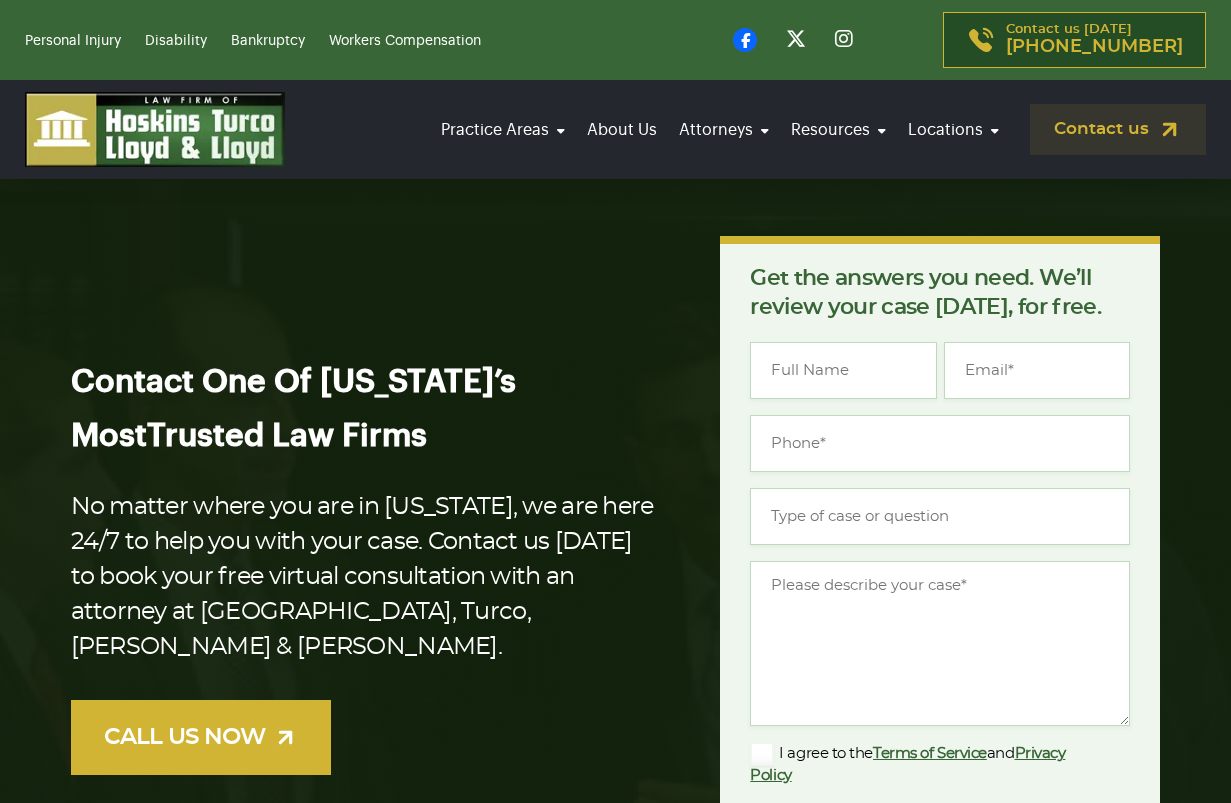 scroll, scrollTop: 0, scrollLeft: 0, axis: both 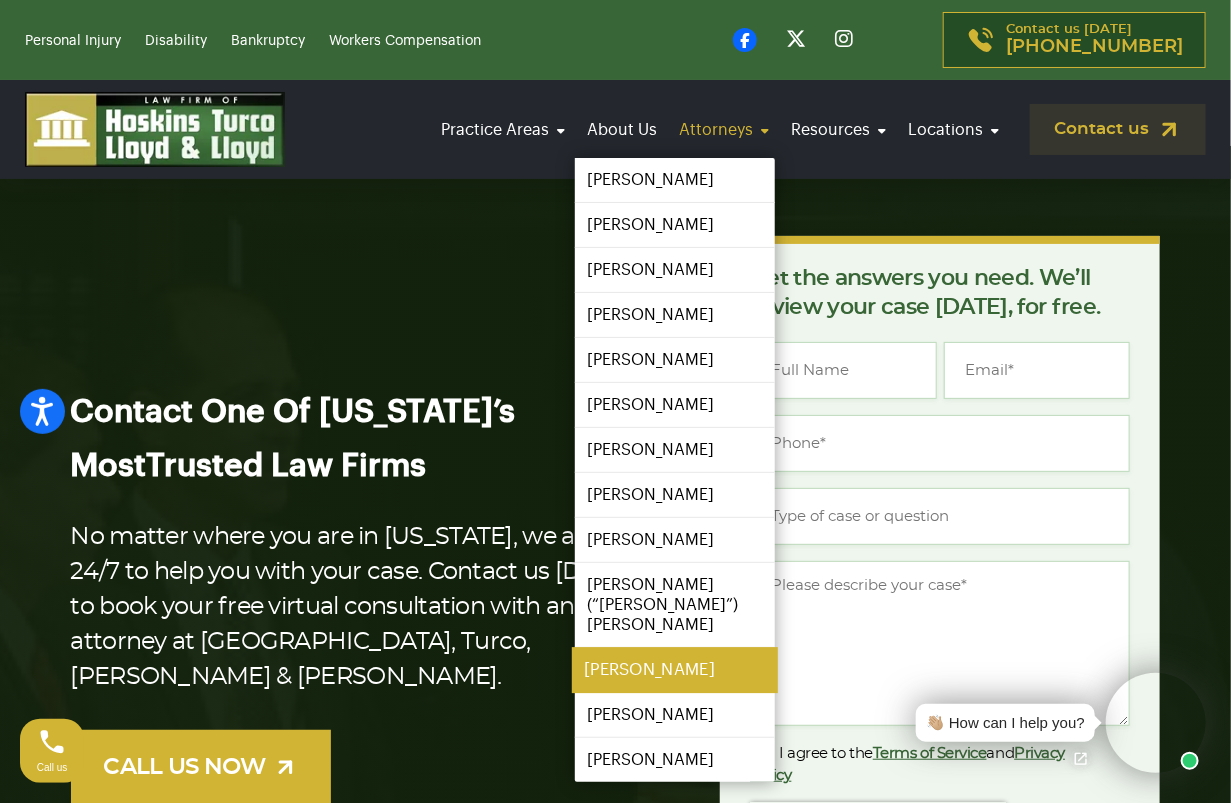 click on "[PERSON_NAME]" at bounding box center (675, 670) 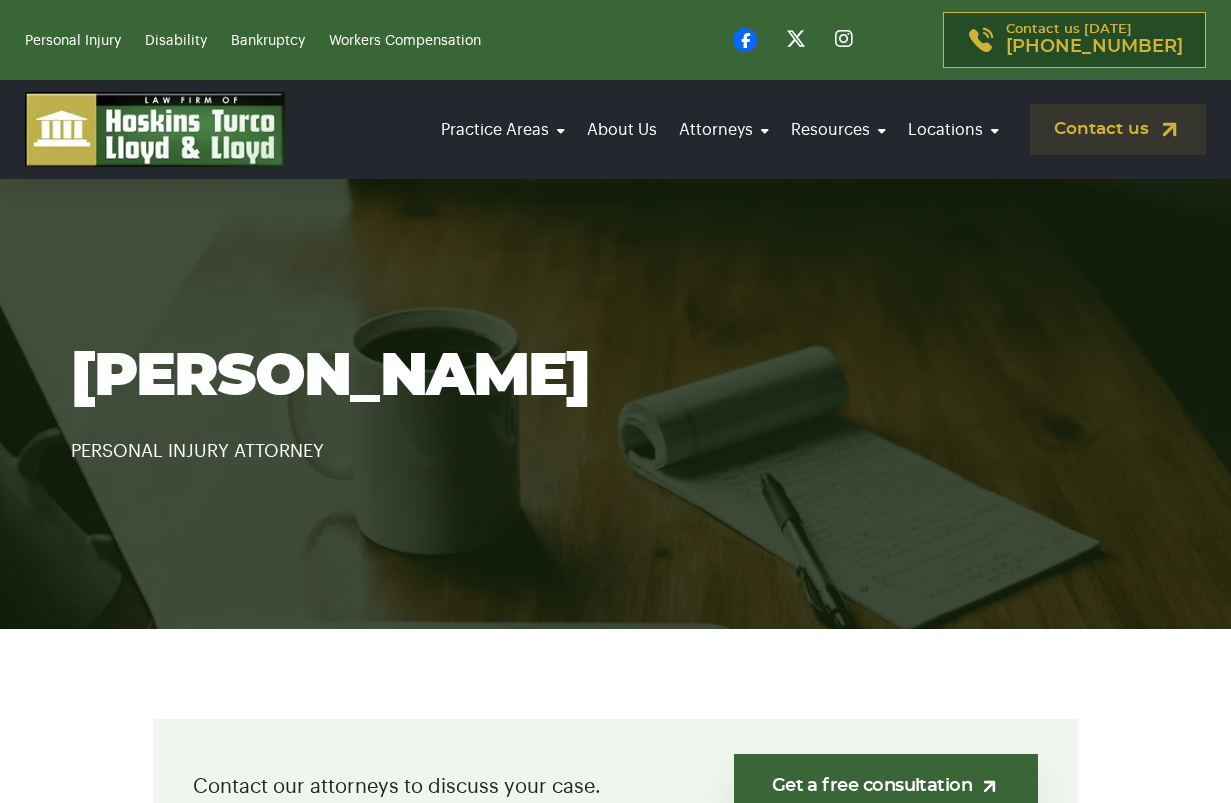 scroll, scrollTop: 0, scrollLeft: 0, axis: both 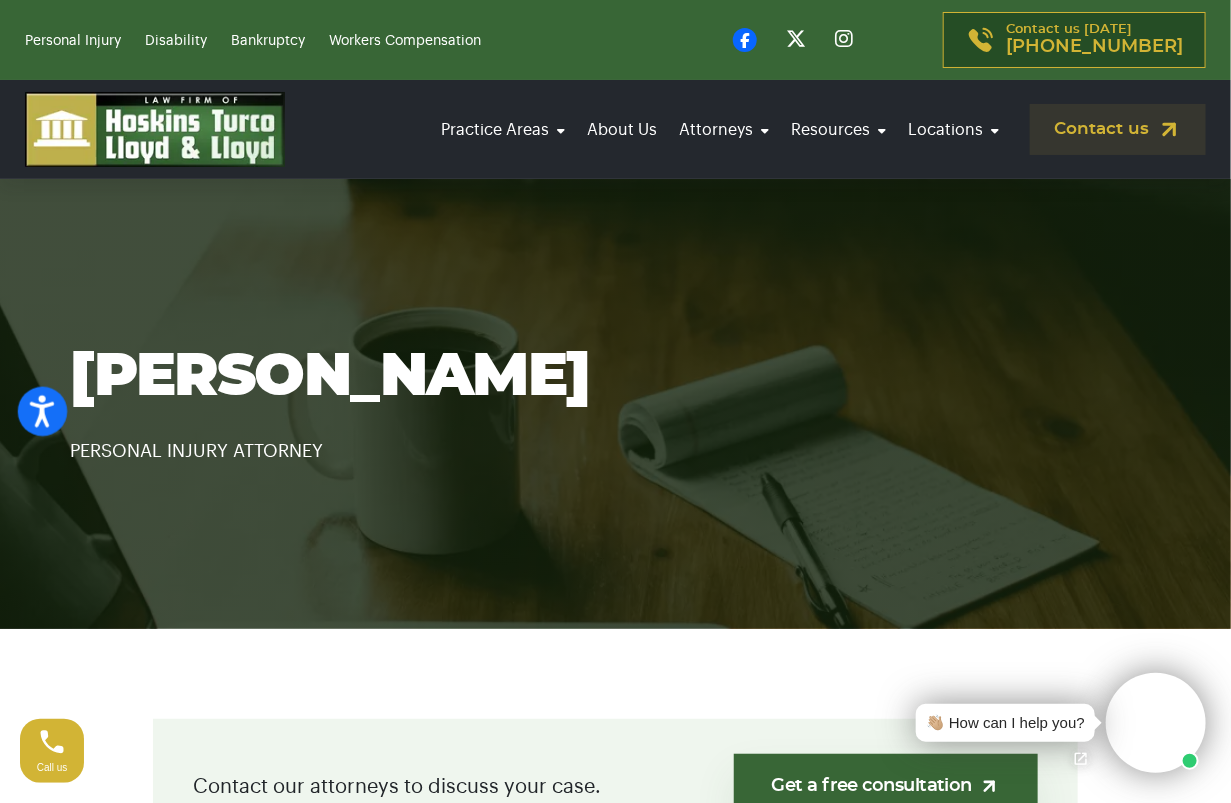 click 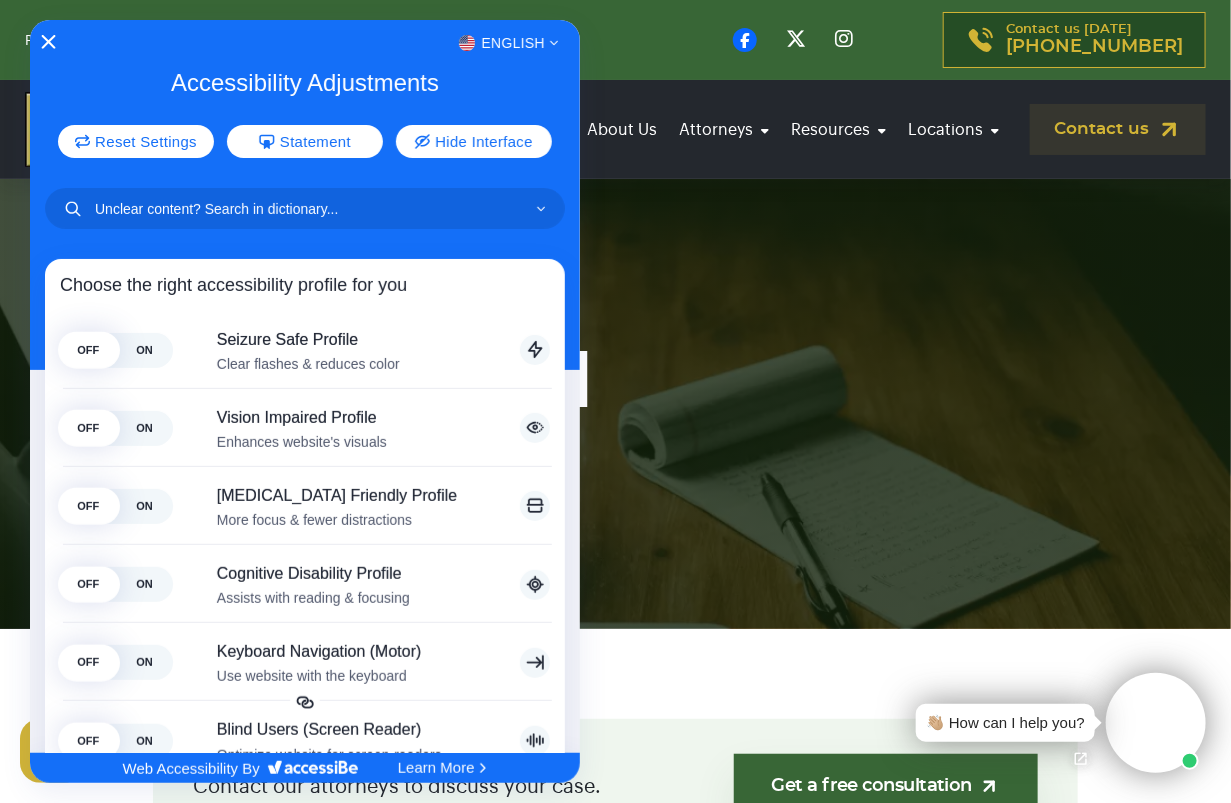 click on "English" at bounding box center [305, 43] 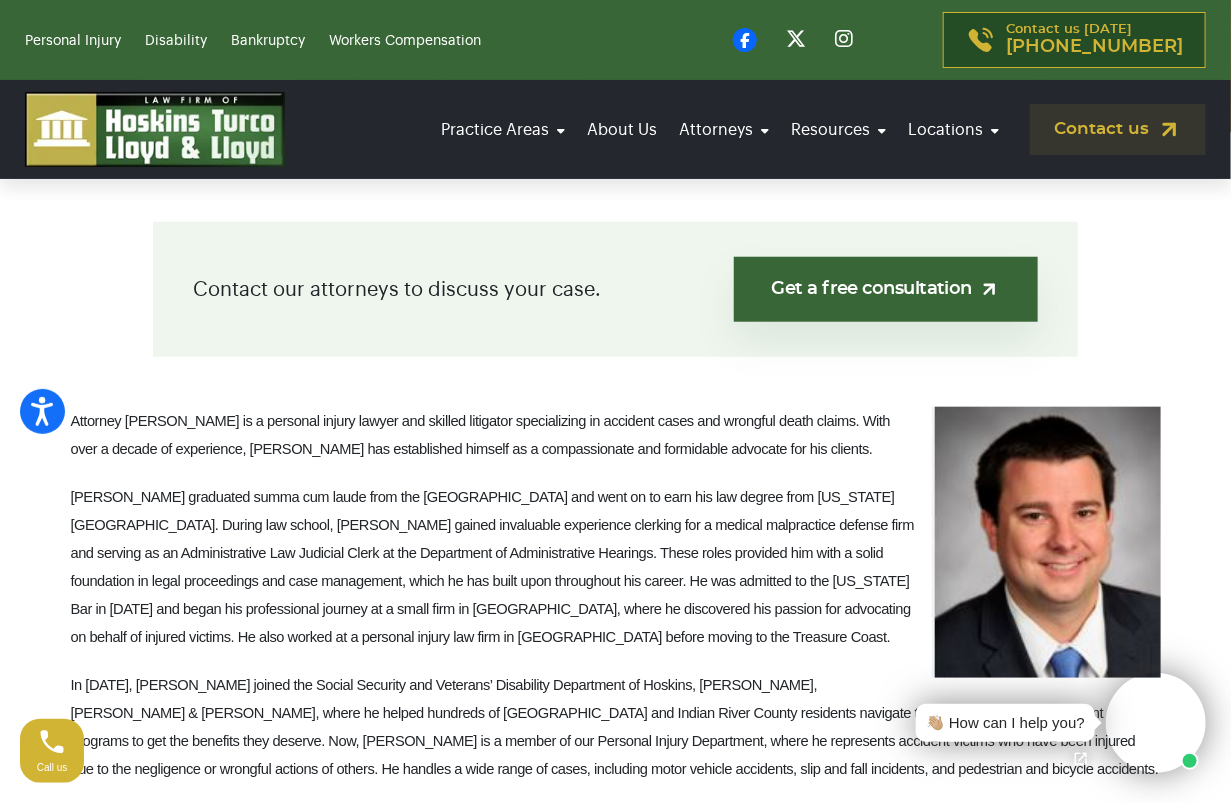scroll, scrollTop: 625, scrollLeft: 0, axis: vertical 